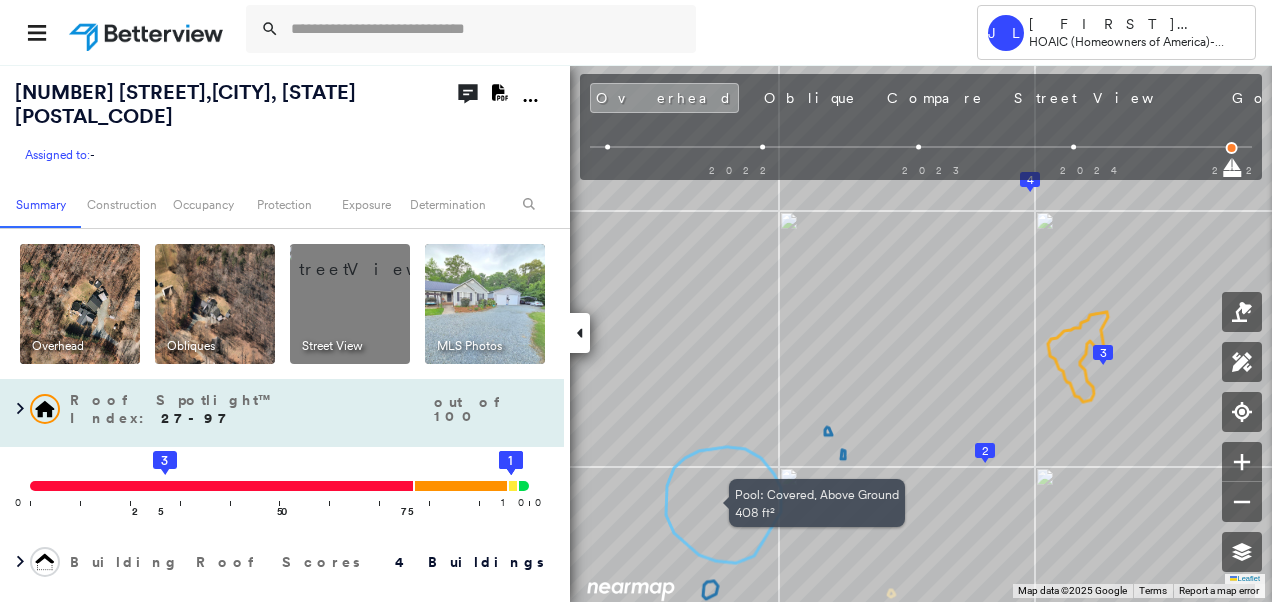scroll, scrollTop: 0, scrollLeft: 0, axis: both 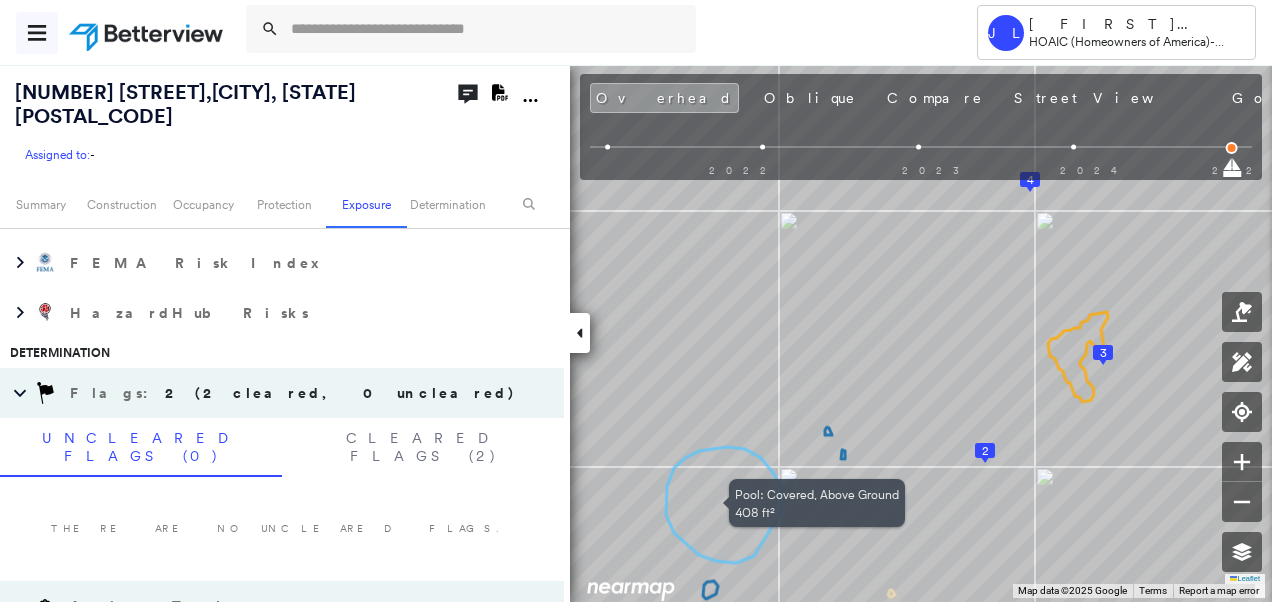 click 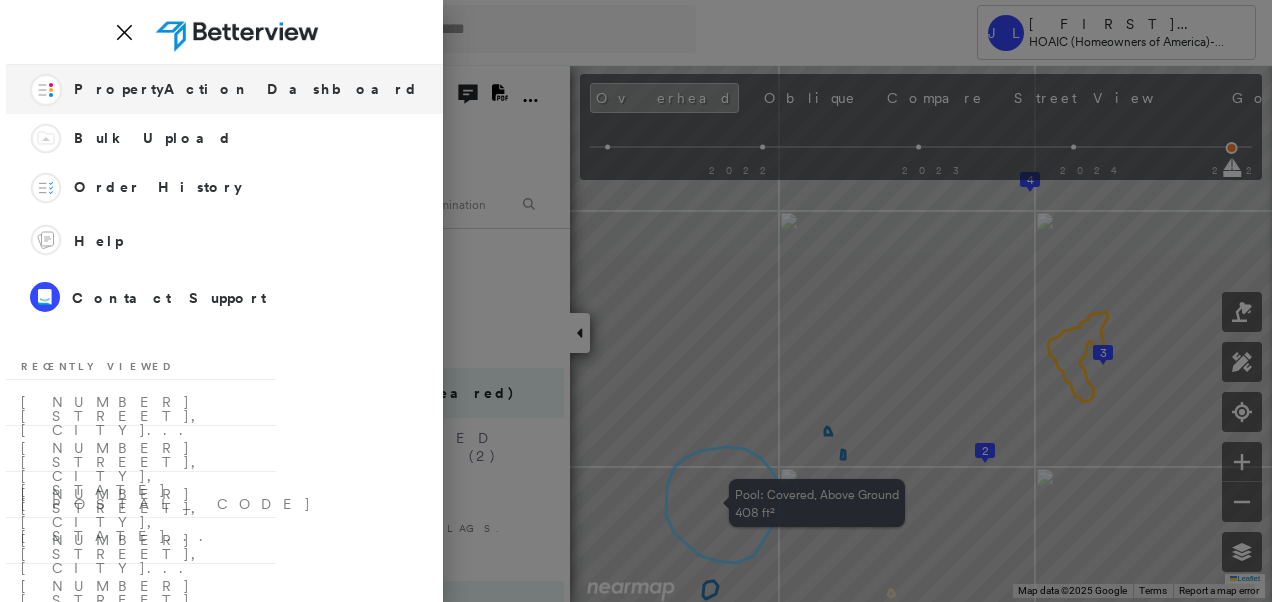 click on "PropertyAction Dashboard" at bounding box center (246, 89) 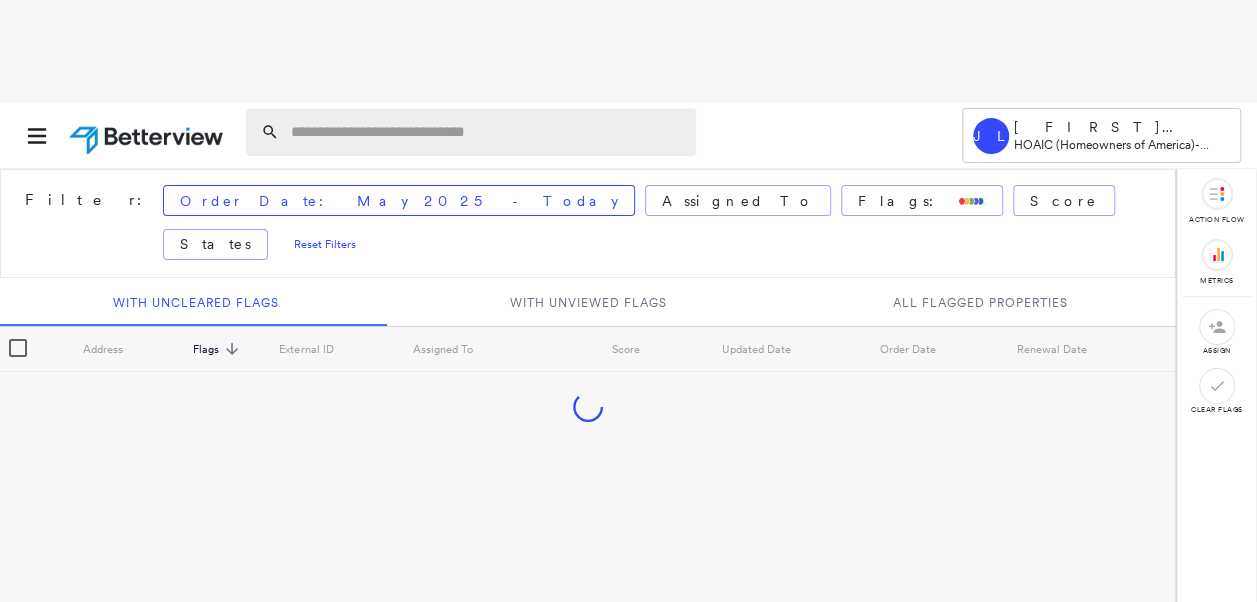 click at bounding box center (487, 132) 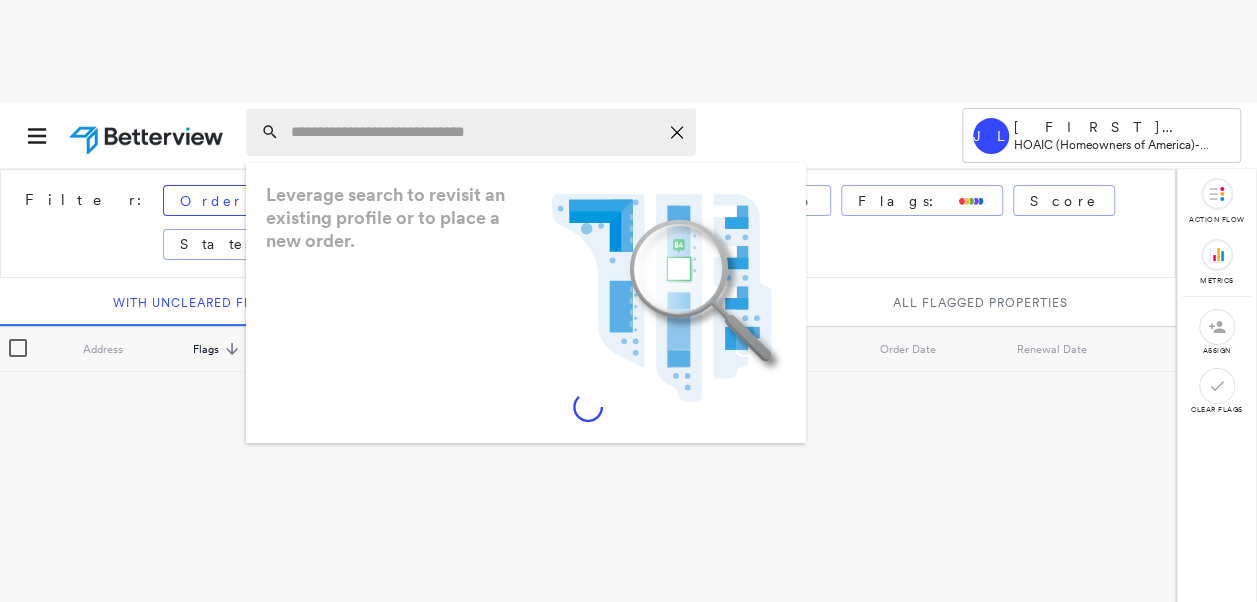 paste on "**********" 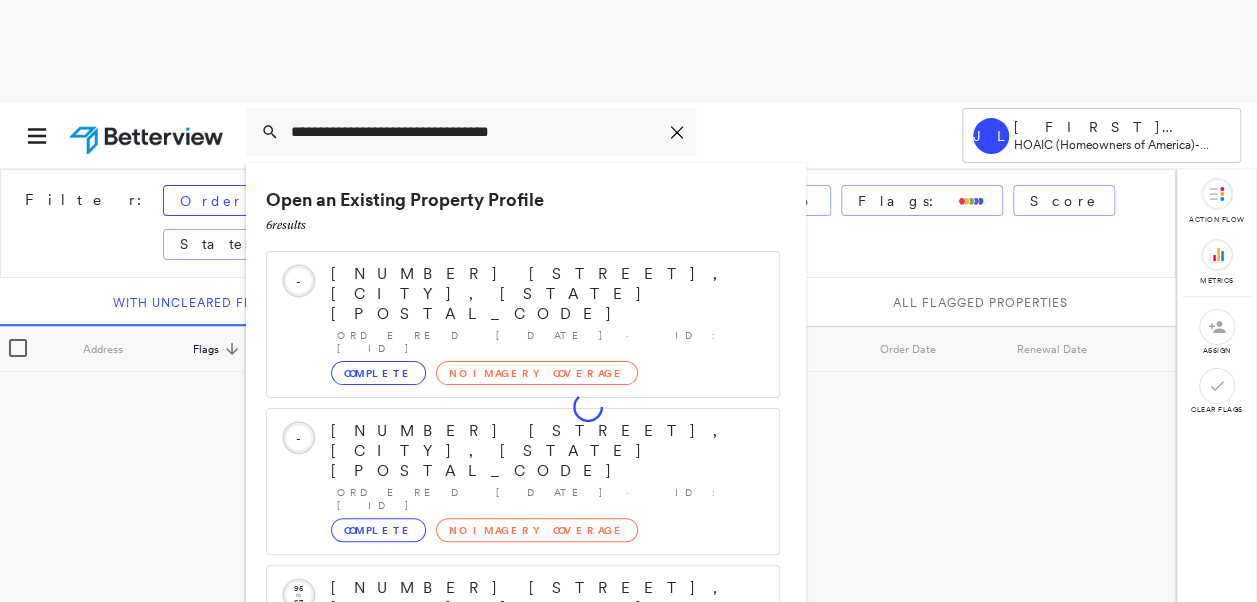 scroll, scrollTop: 100, scrollLeft: 0, axis: vertical 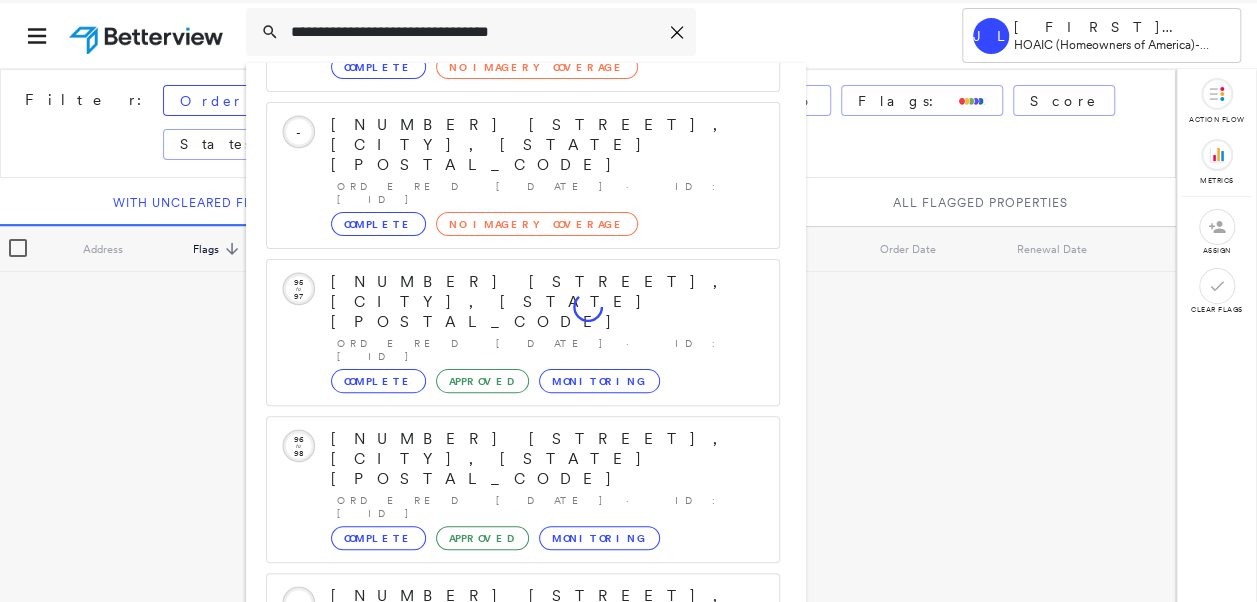 type on "**********" 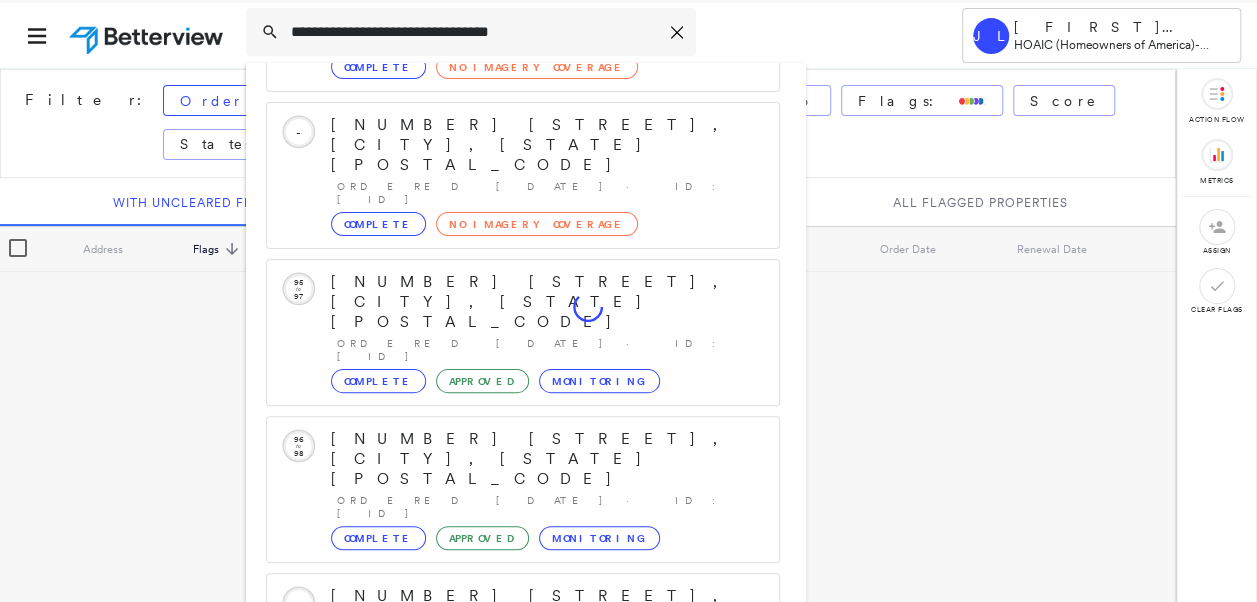 click on "Show  1  more existing properties" at bounding box center [524, 763] 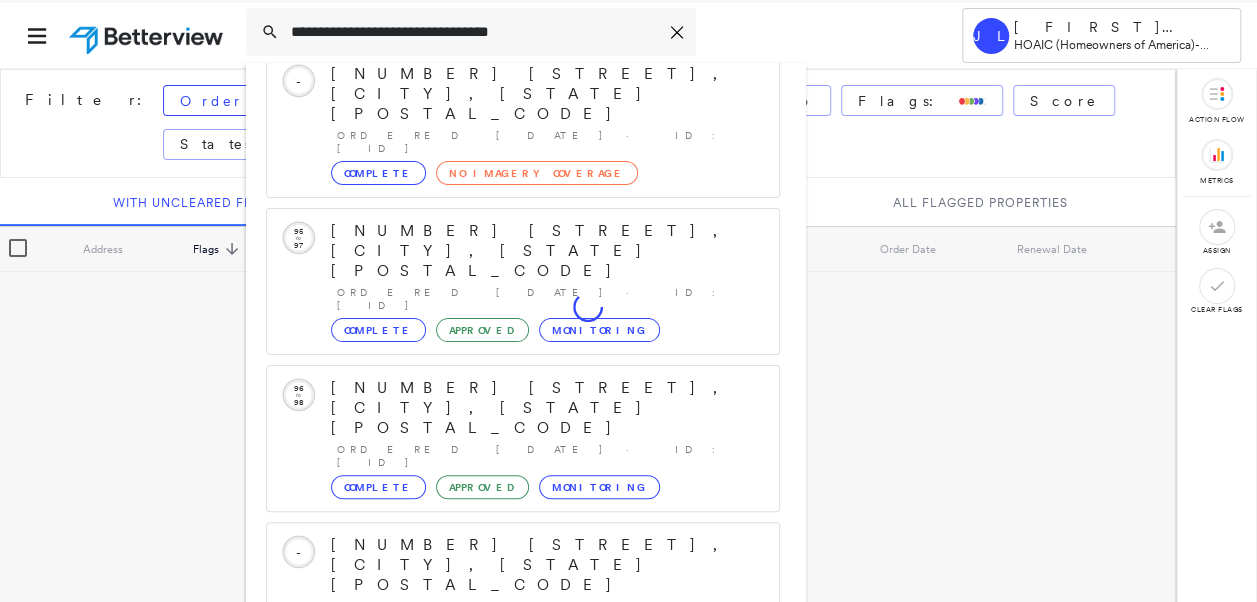 scroll, scrollTop: 104, scrollLeft: 0, axis: vertical 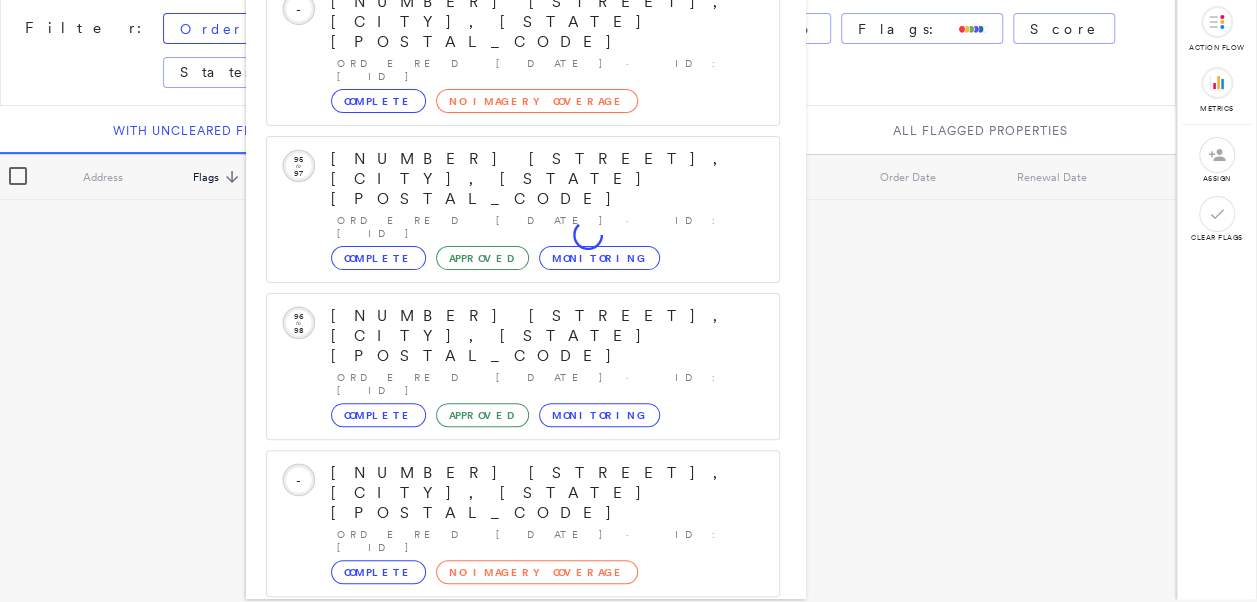 type 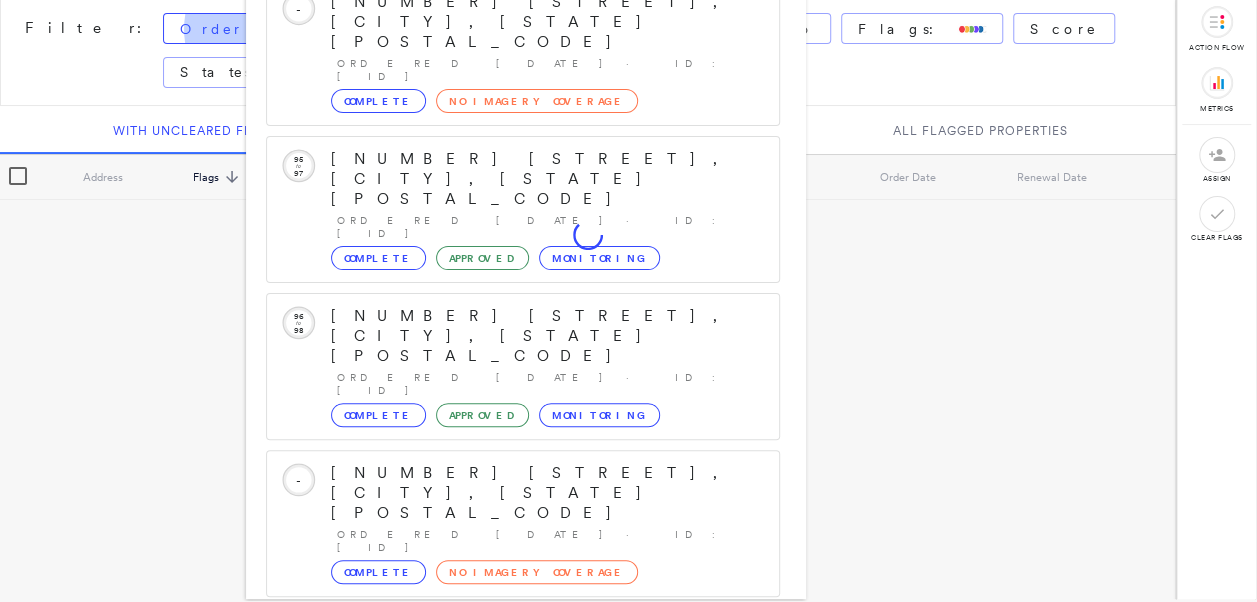 type 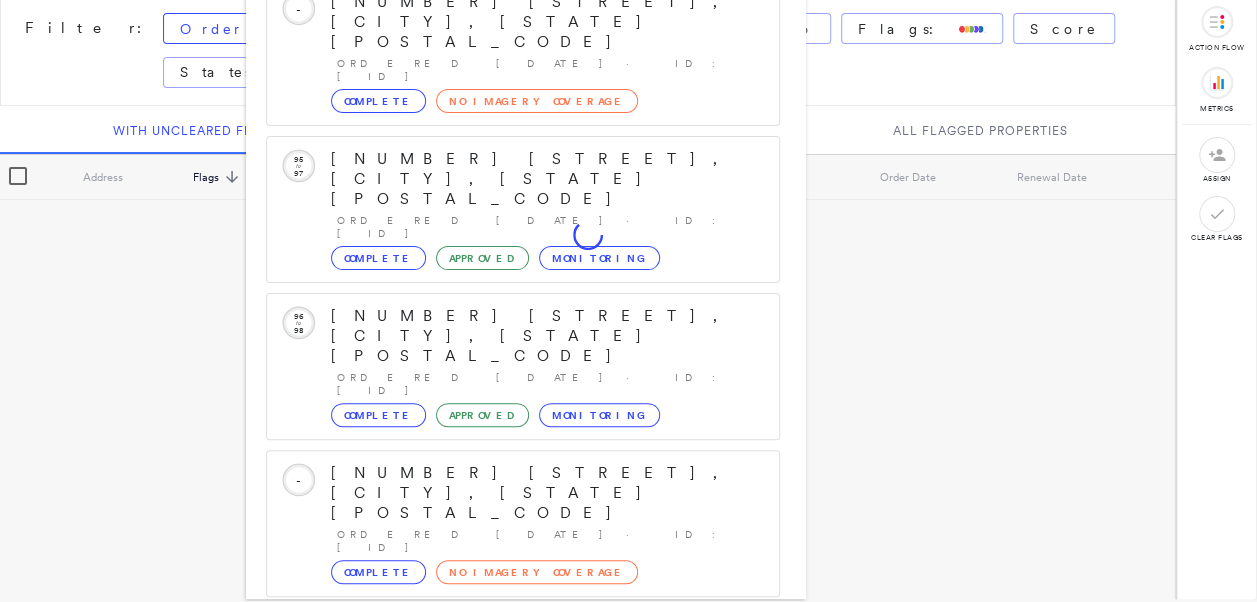 click on "[NUMBER] [STREET], [CITY], [STATE] [POSTAL_CODE]" at bounding box center (501, 890) 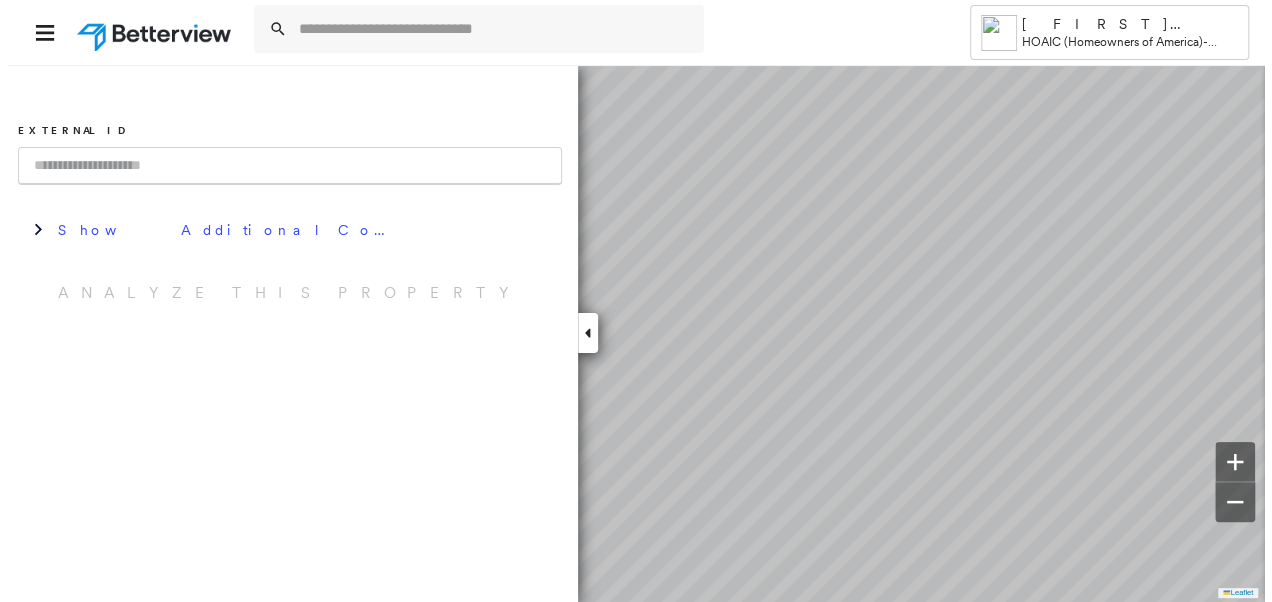 scroll, scrollTop: 0, scrollLeft: 0, axis: both 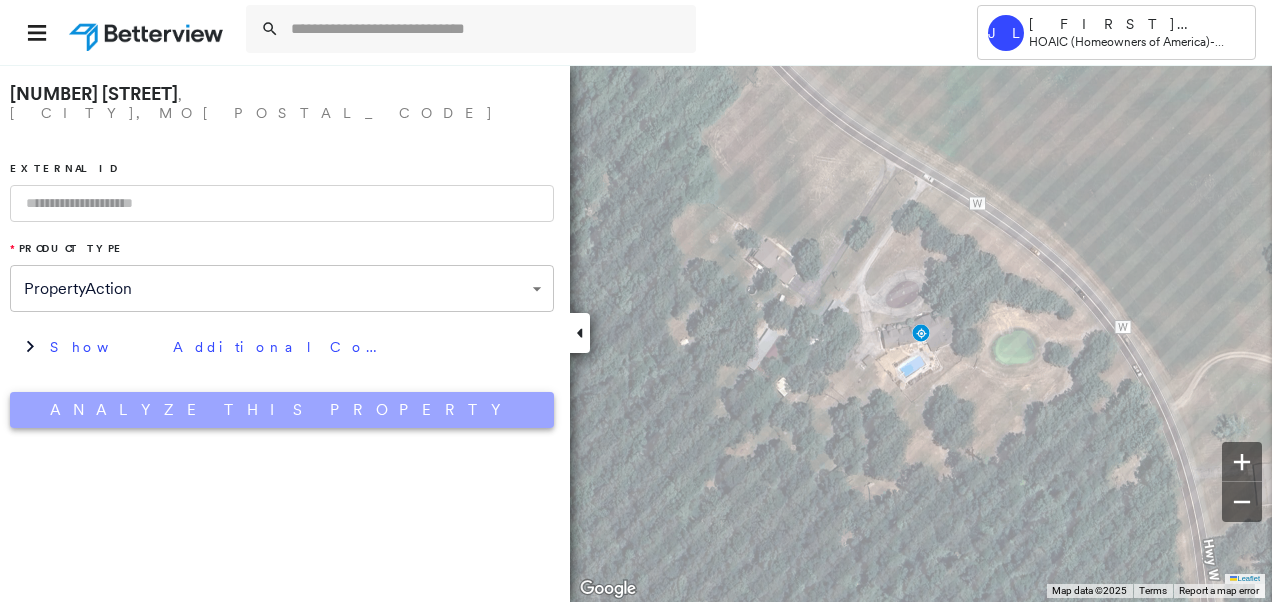 click on "Analyze This Property" at bounding box center (282, 410) 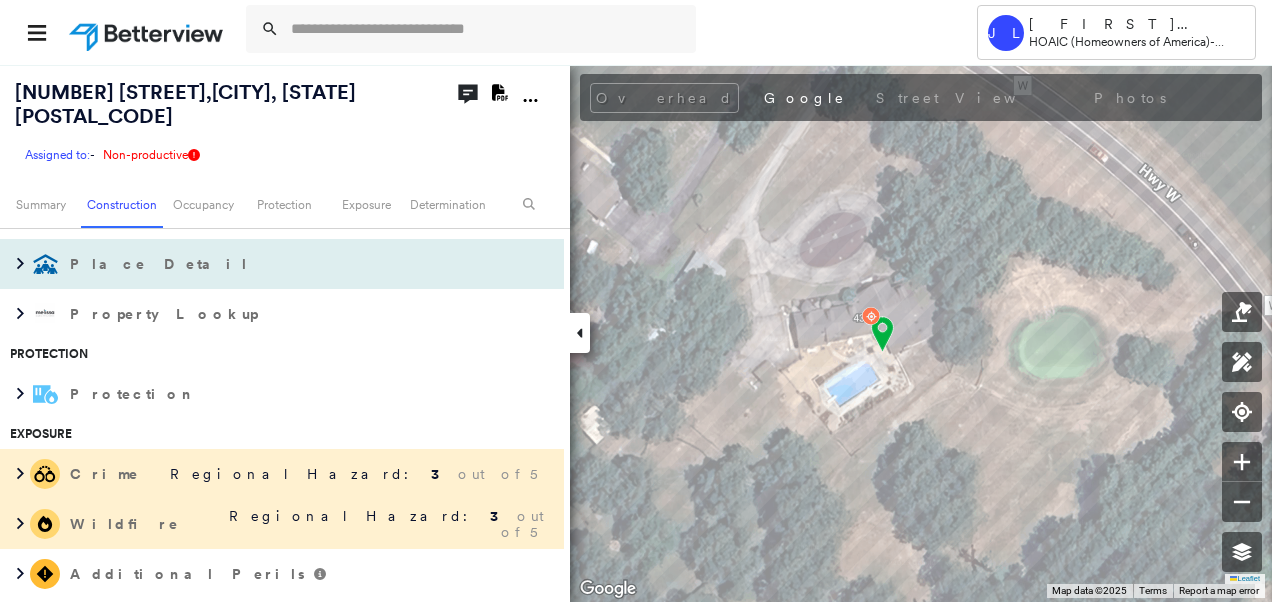 scroll, scrollTop: 600, scrollLeft: 0, axis: vertical 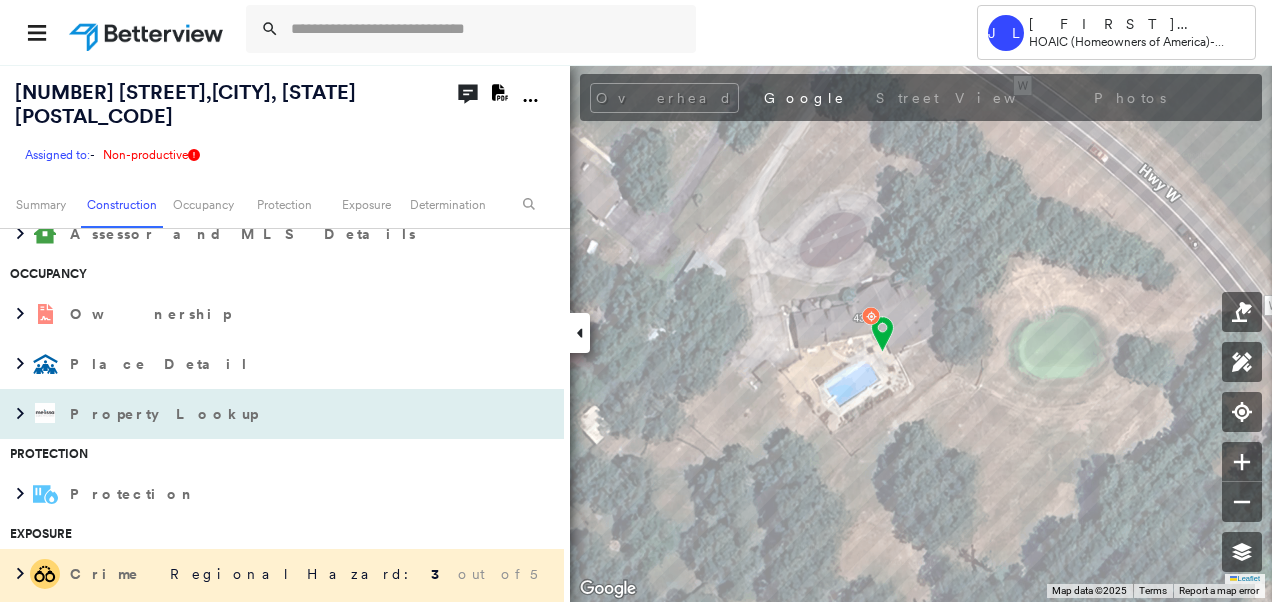 drag, startPoint x: 17, startPoint y: 395, endPoint x: 243, endPoint y: 385, distance: 226.22113 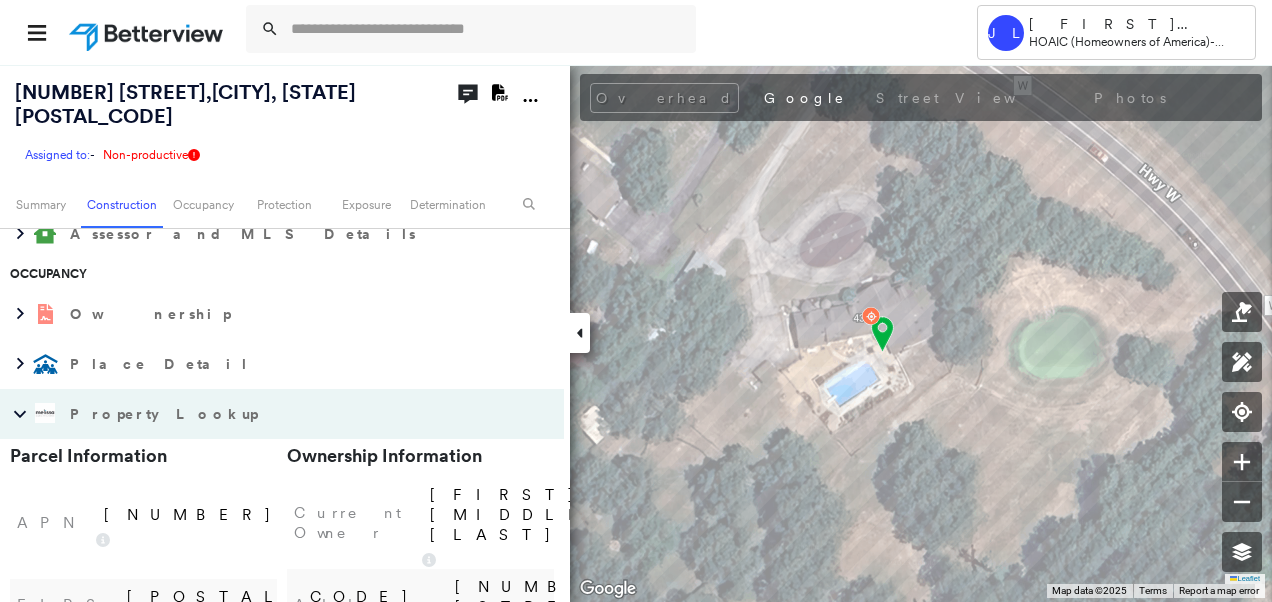 scroll, scrollTop: 1000, scrollLeft: 0, axis: vertical 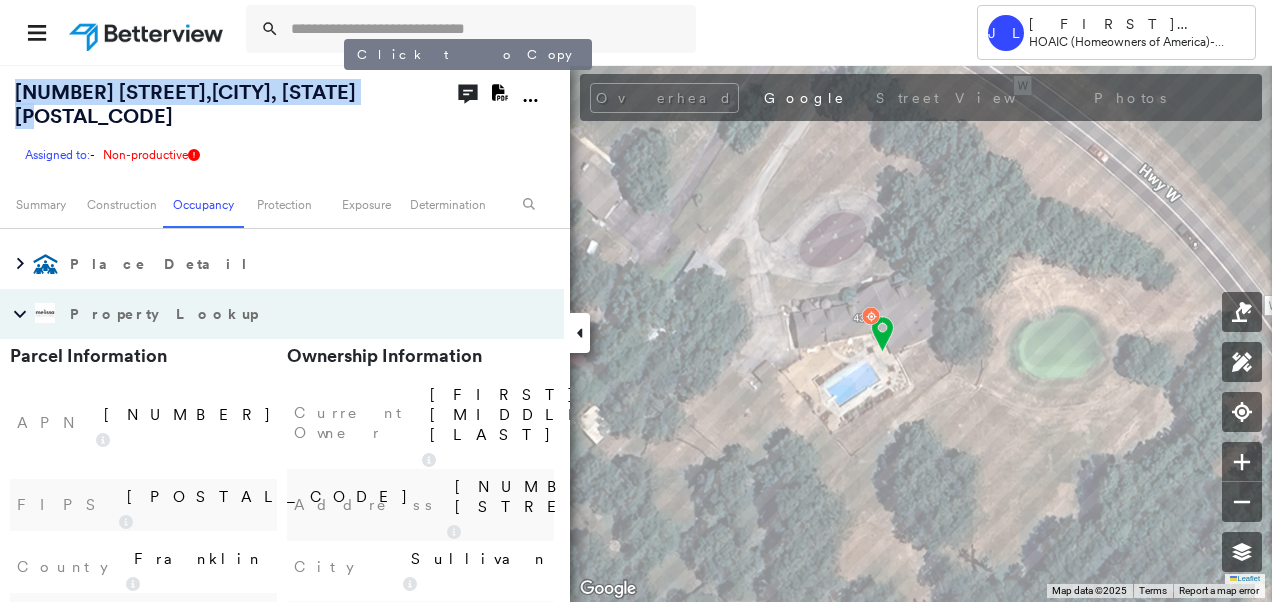 drag, startPoint x: 13, startPoint y: 83, endPoint x: 342, endPoint y: 84, distance: 329.00153 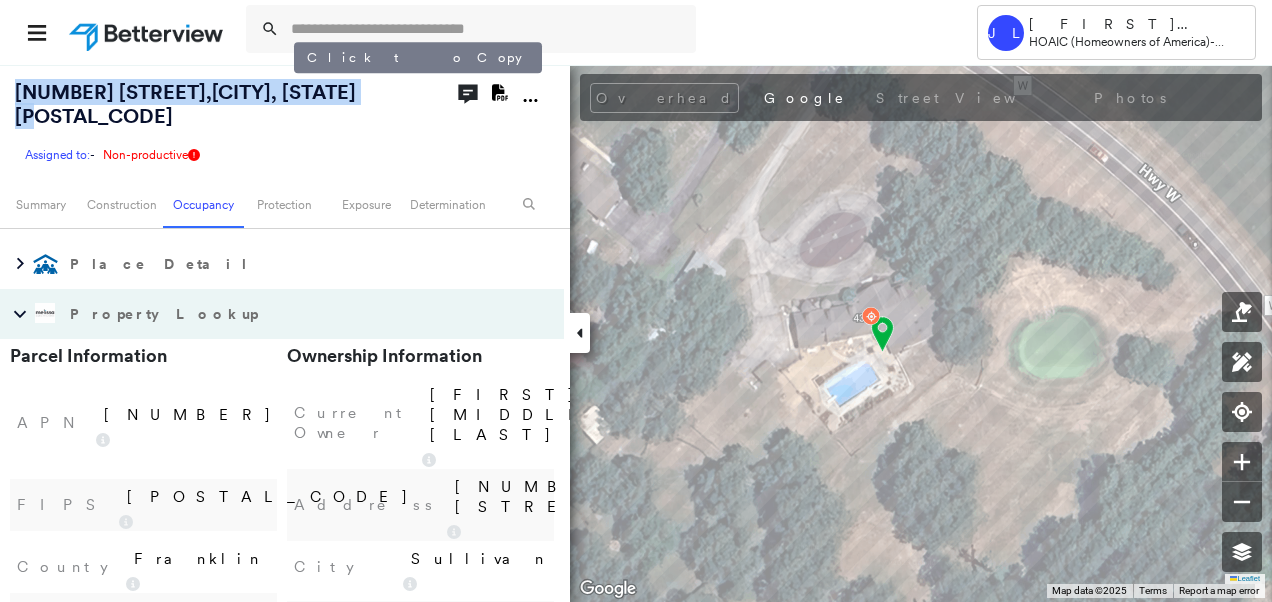 copy on "[NUMBER] [STREET] , [CITY], [STATE] [POSTAL_CODE]" 